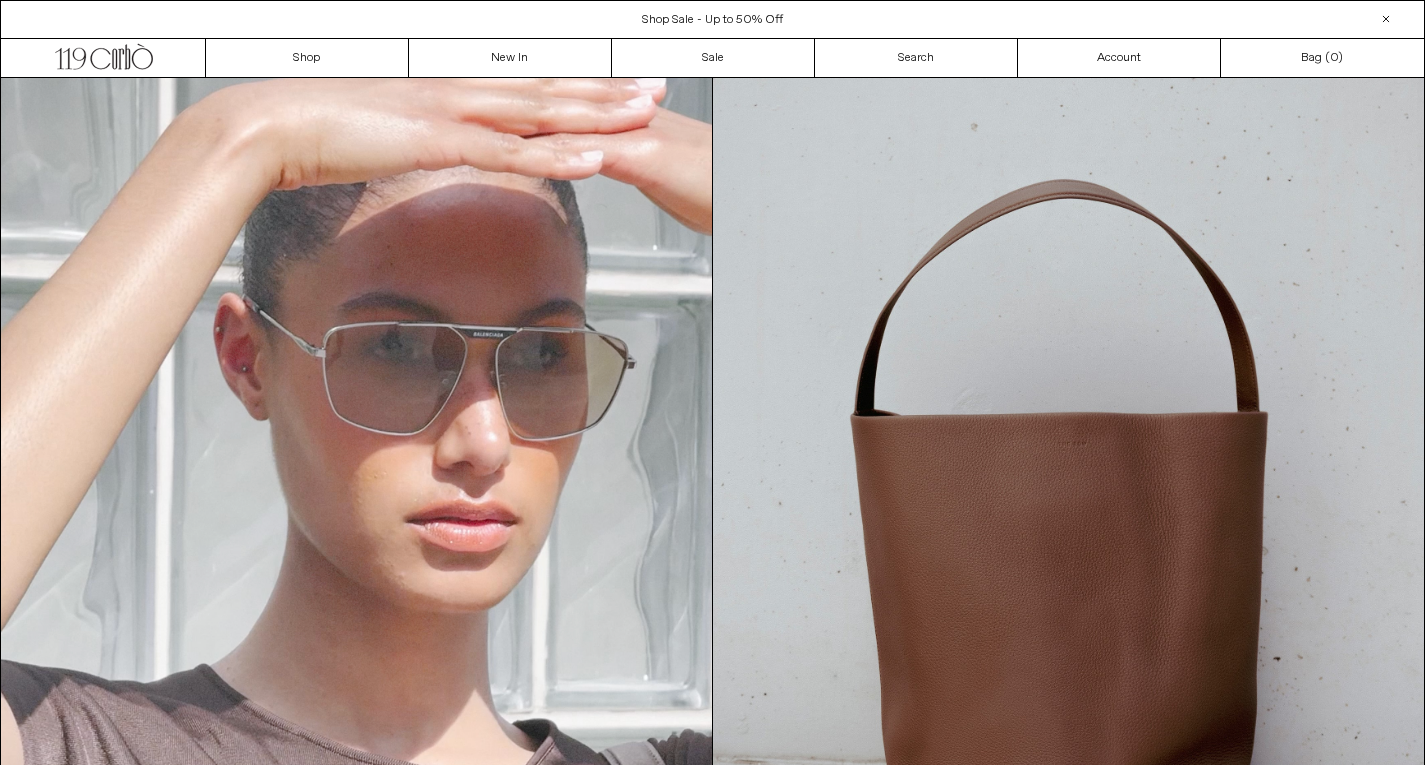 scroll, scrollTop: 0, scrollLeft: 0, axis: both 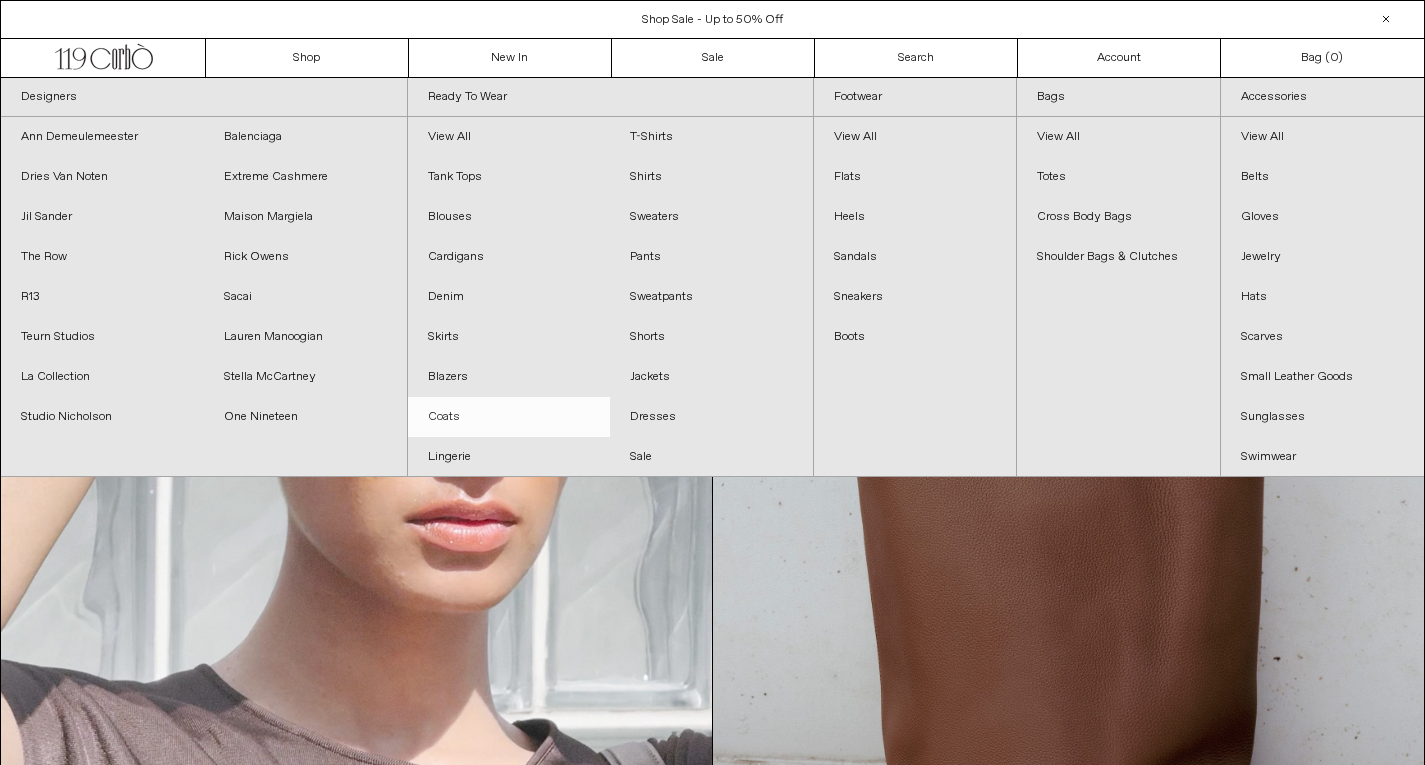 click on "Coats" at bounding box center [509, 417] 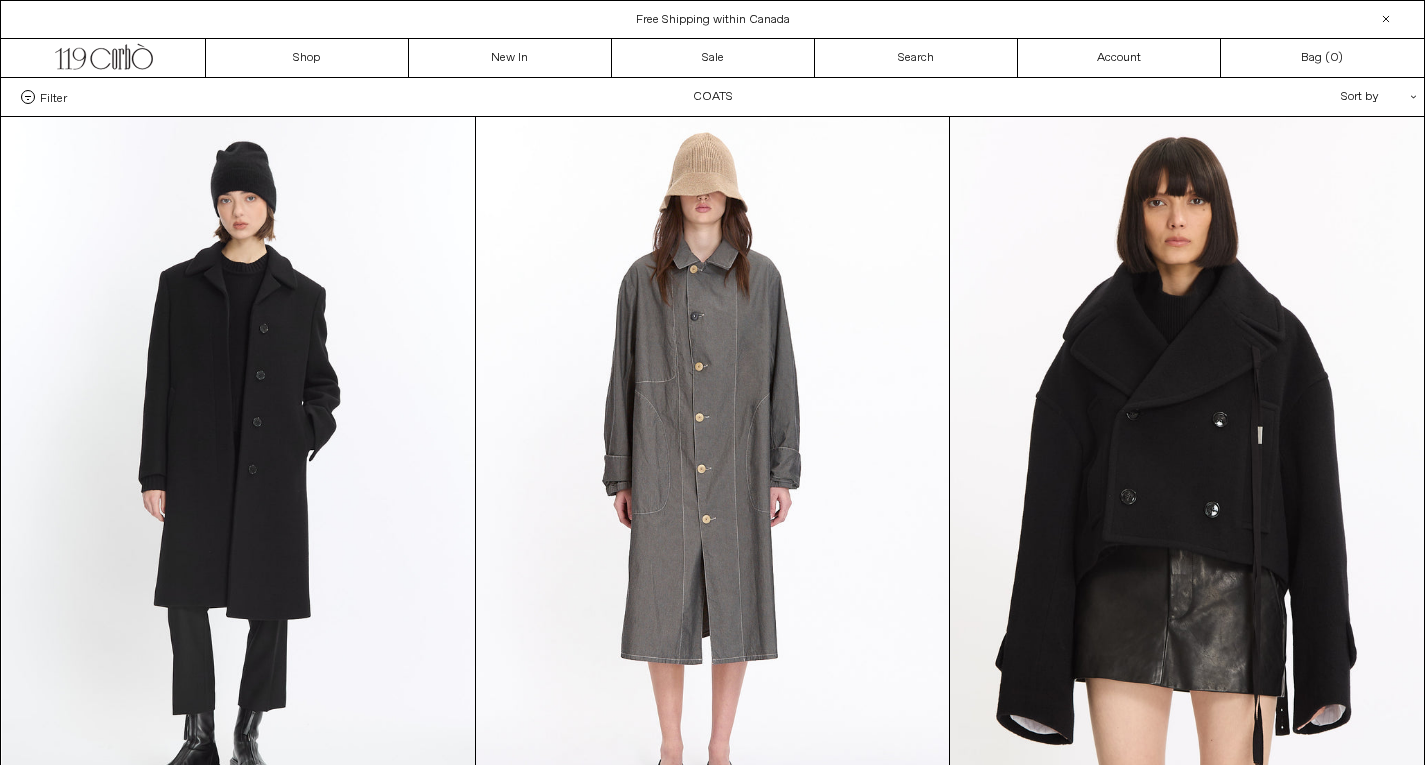 scroll, scrollTop: 0, scrollLeft: 0, axis: both 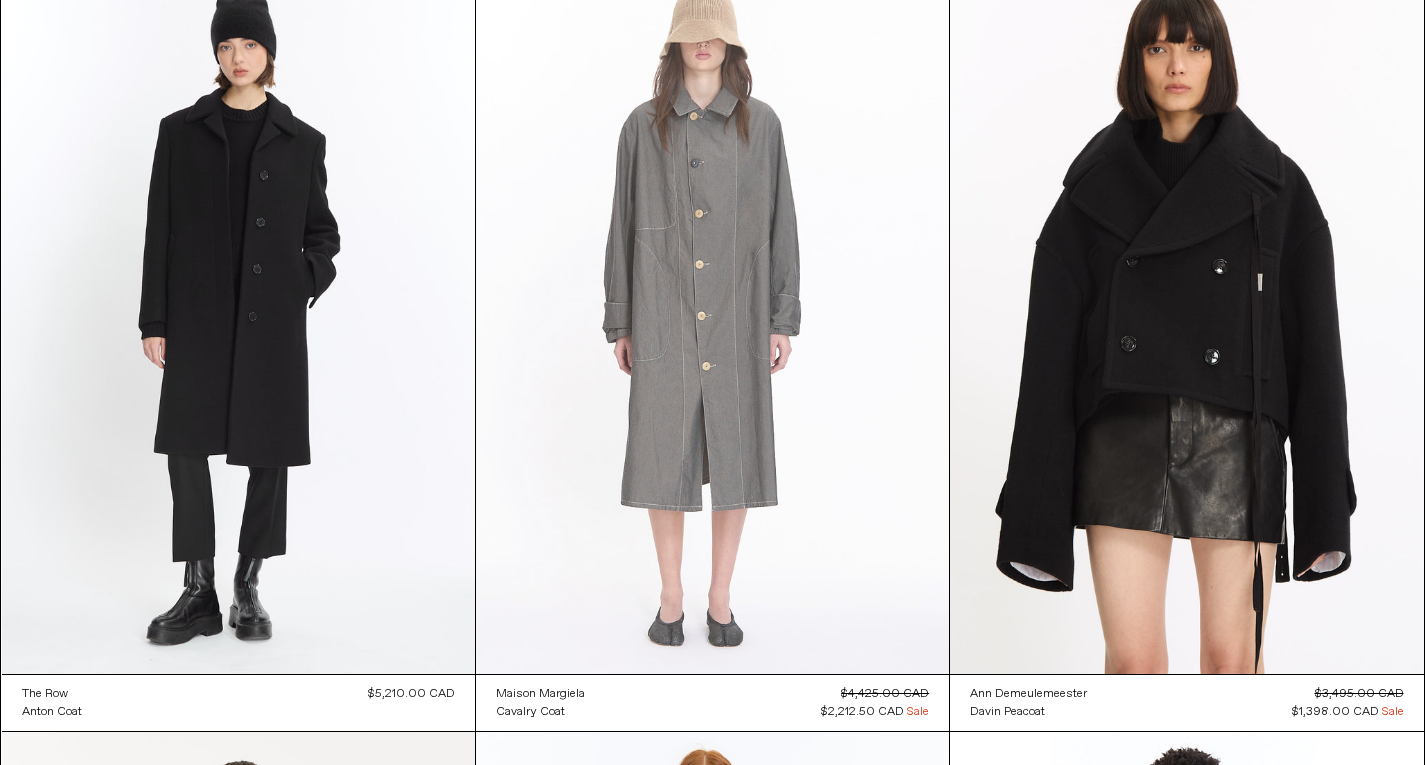 click at bounding box center [712, 319] 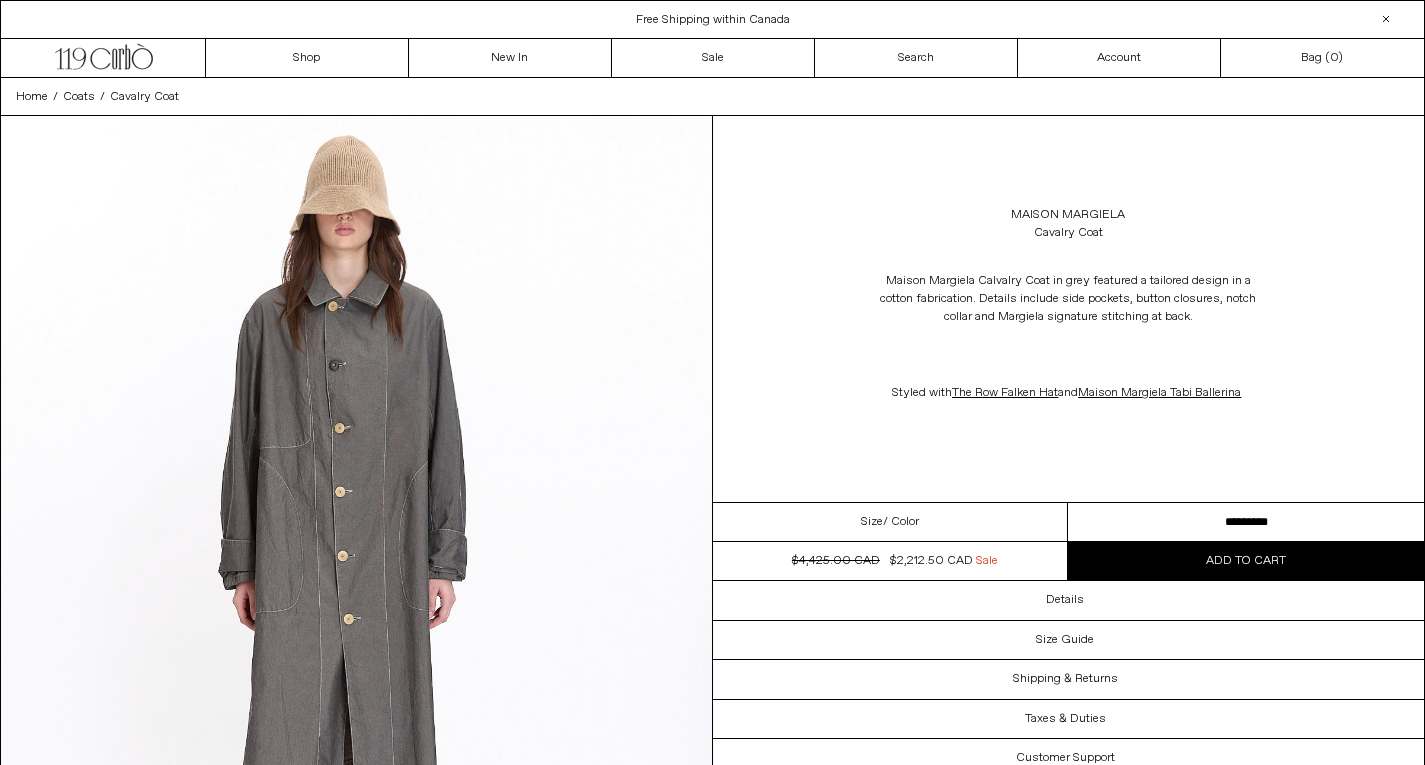 scroll, scrollTop: 0, scrollLeft: 0, axis: both 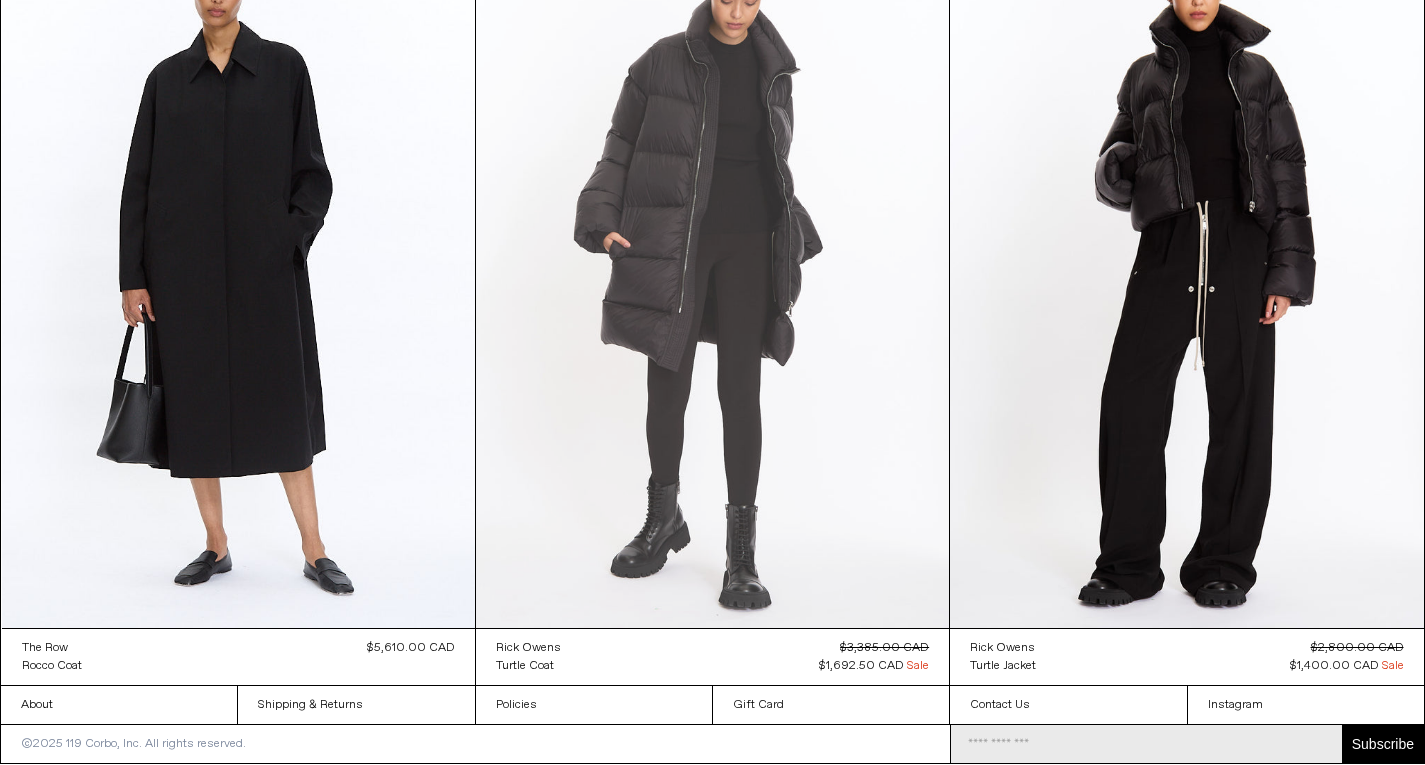 click at bounding box center [712, 273] 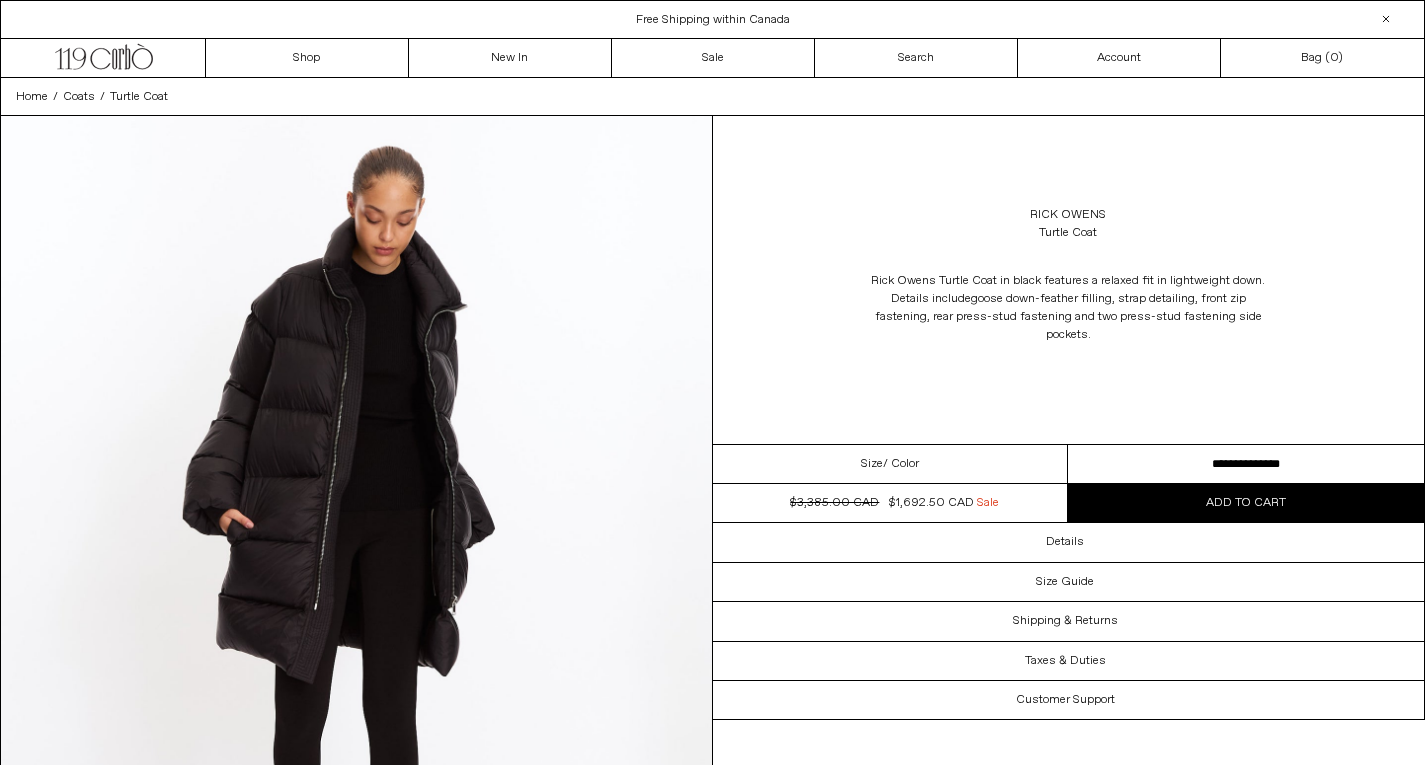 scroll, scrollTop: 0, scrollLeft: 0, axis: both 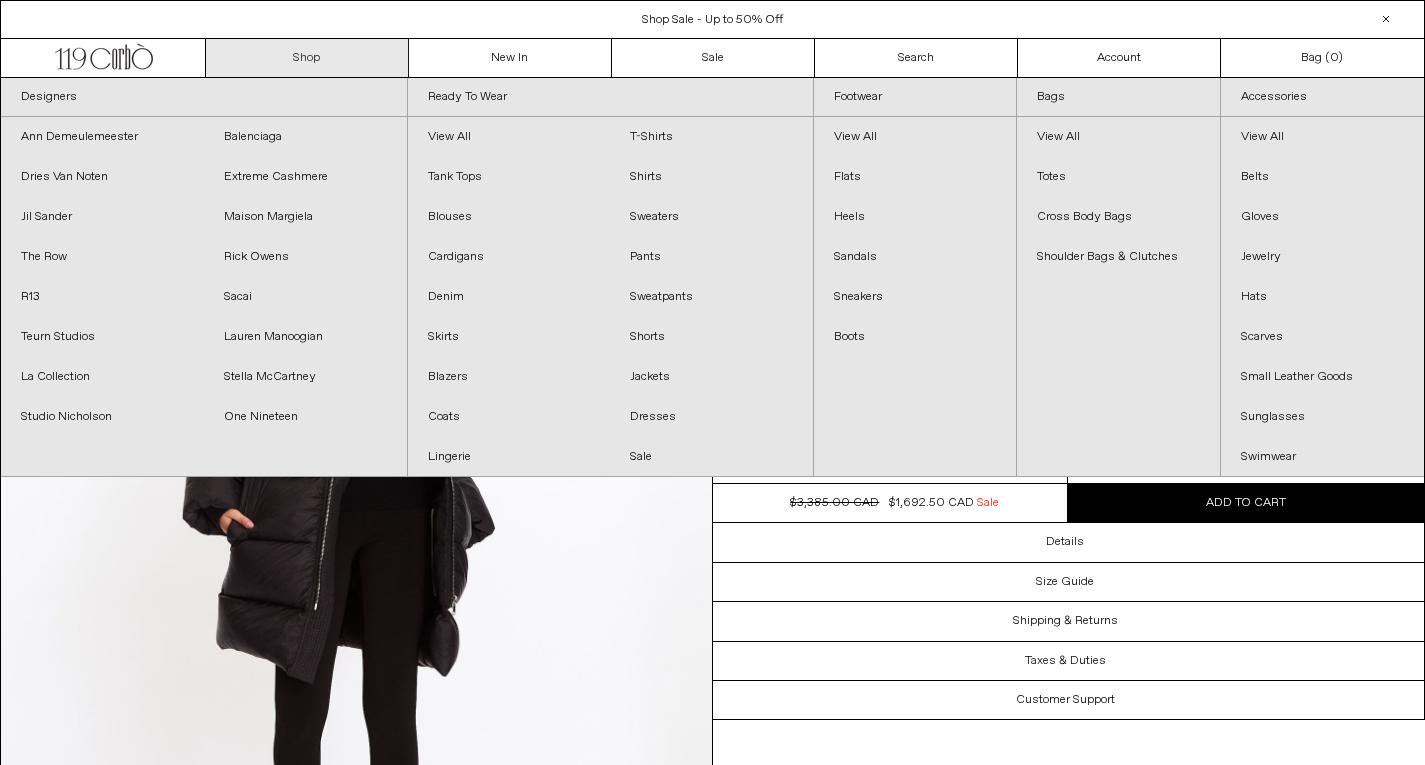 click on "Shop" at bounding box center [307, 58] 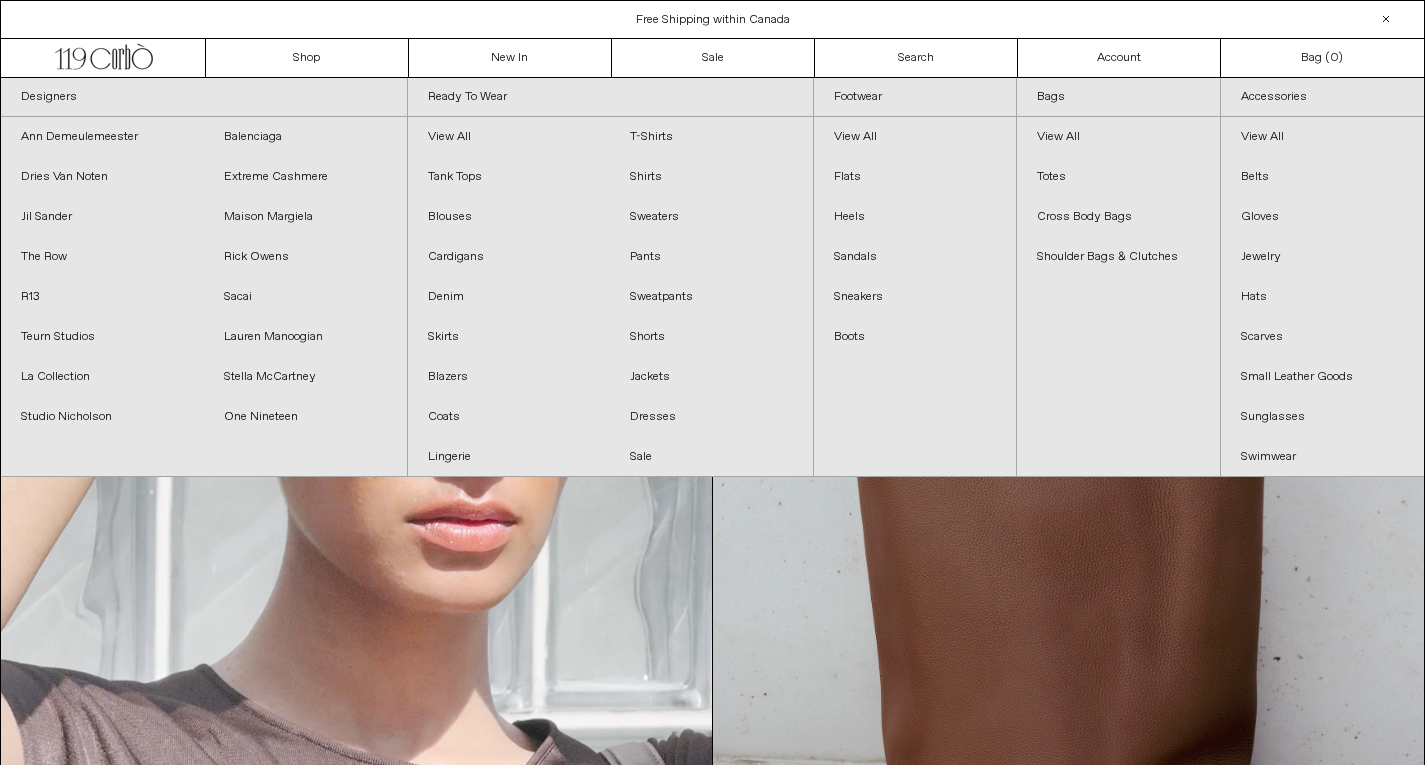 scroll, scrollTop: 0, scrollLeft: 0, axis: both 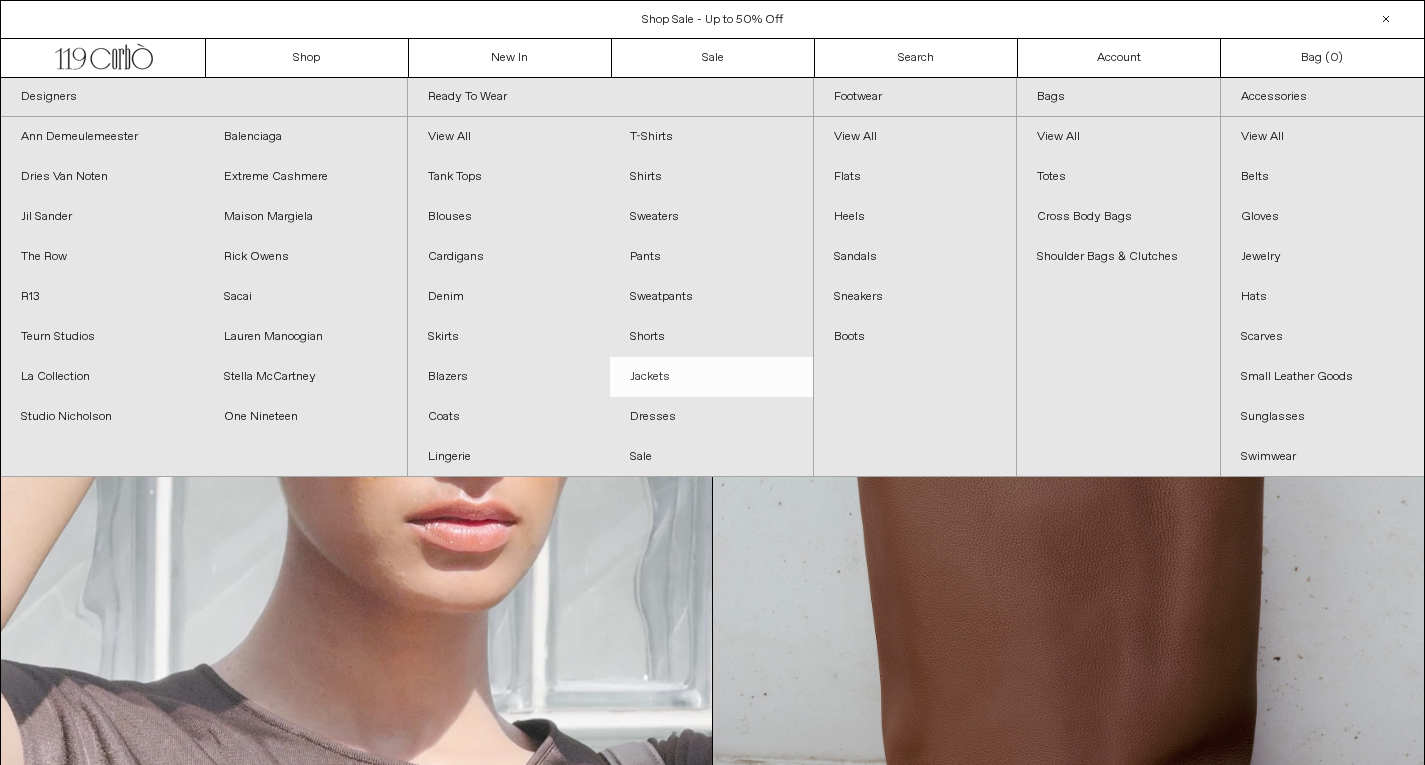 click on "Jackets" at bounding box center [711, 377] 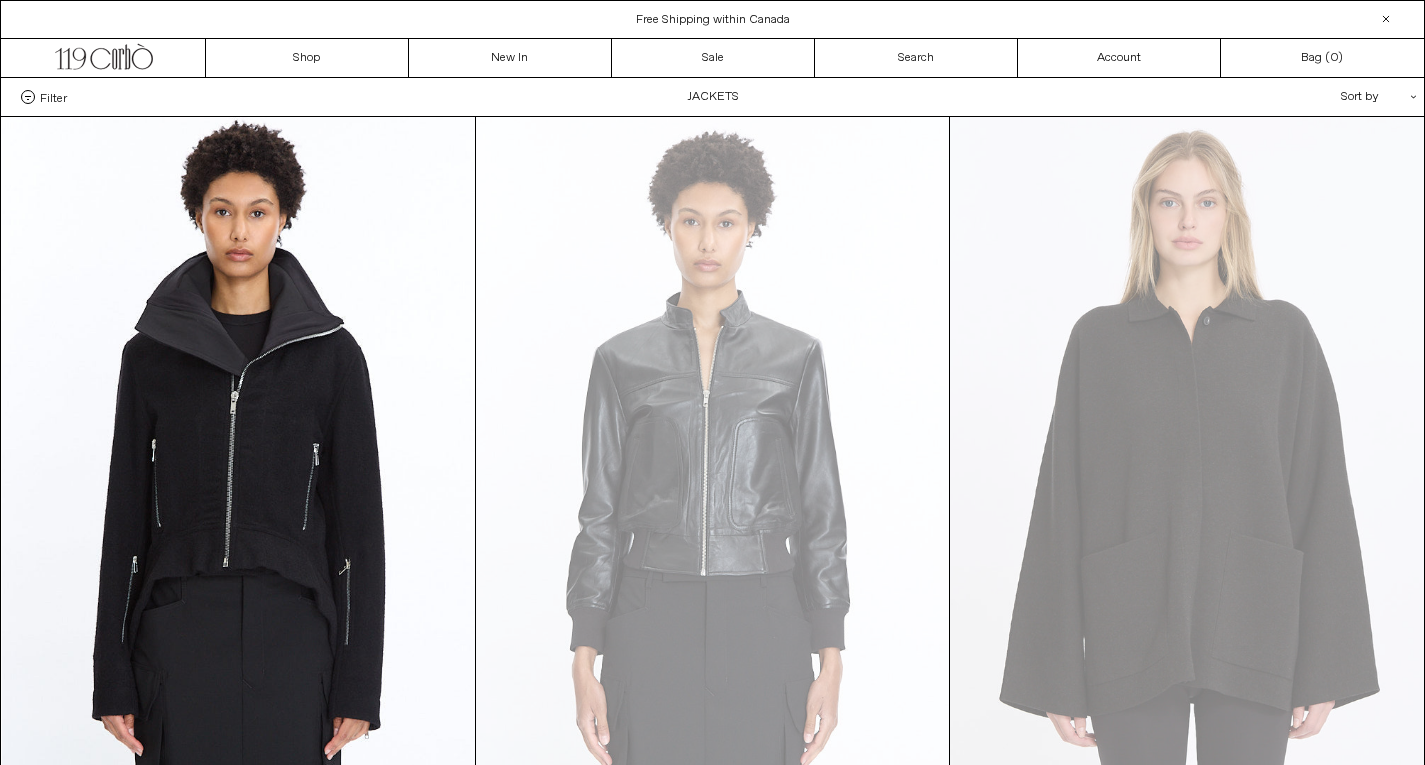 scroll, scrollTop: 0, scrollLeft: 0, axis: both 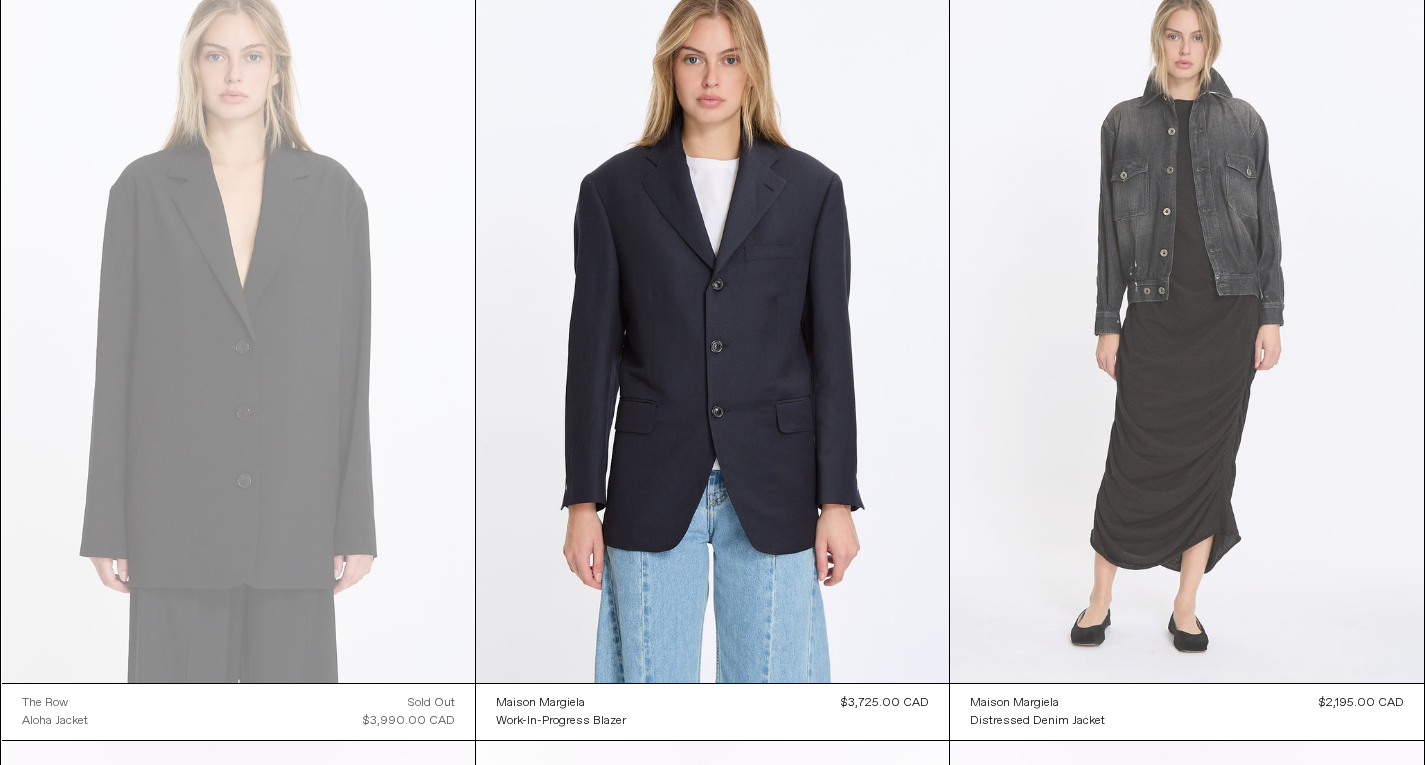 click at bounding box center [1186, 328] 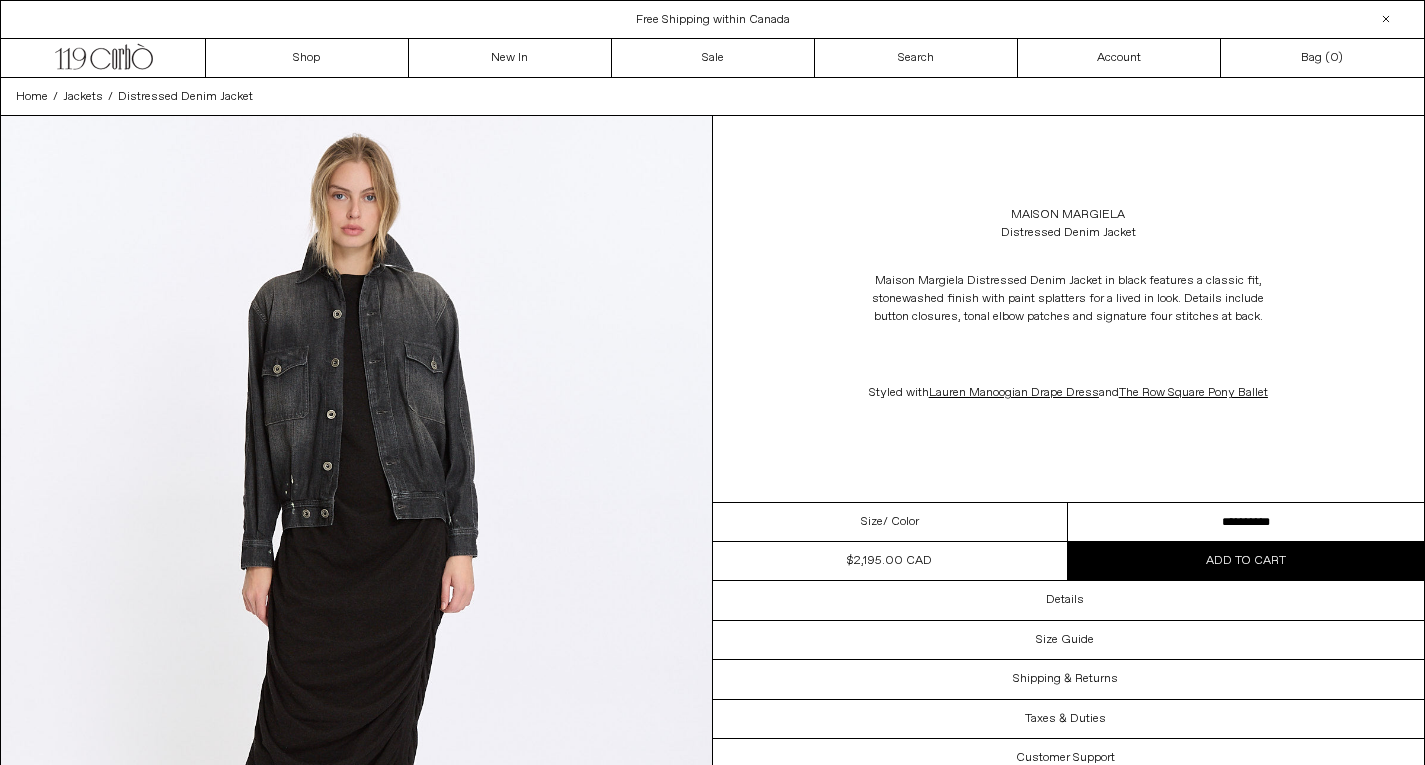 scroll, scrollTop: 0, scrollLeft: 0, axis: both 